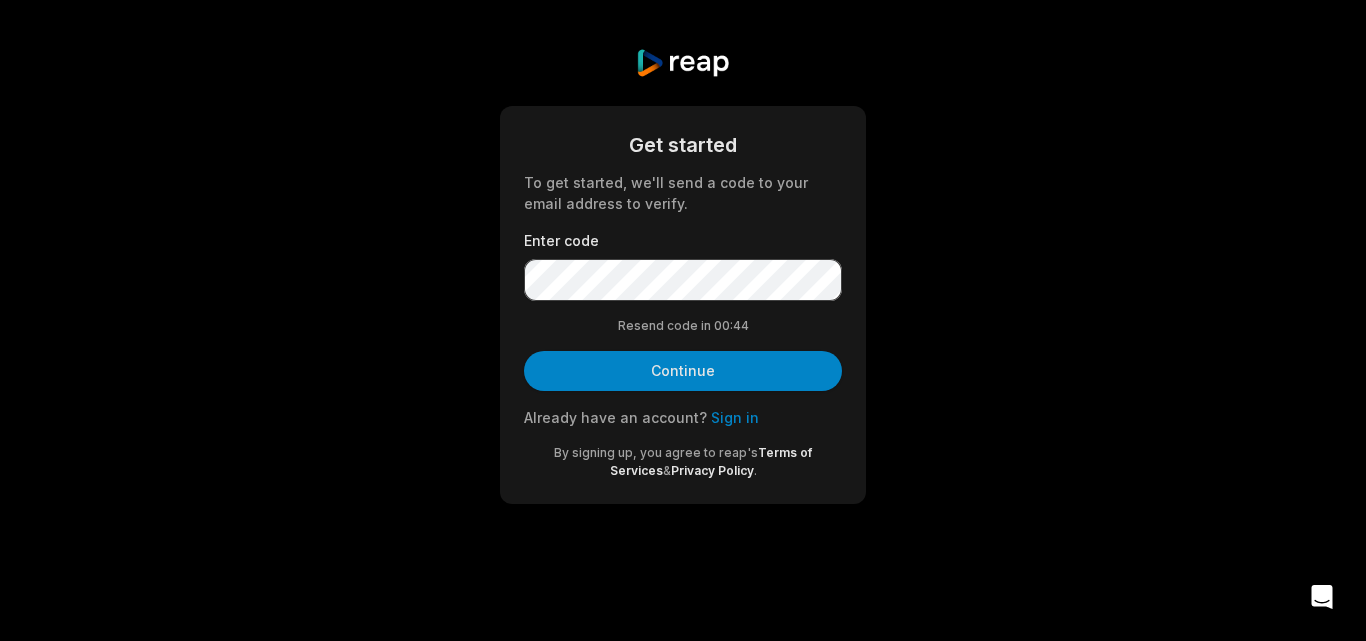 scroll, scrollTop: 0, scrollLeft: 0, axis: both 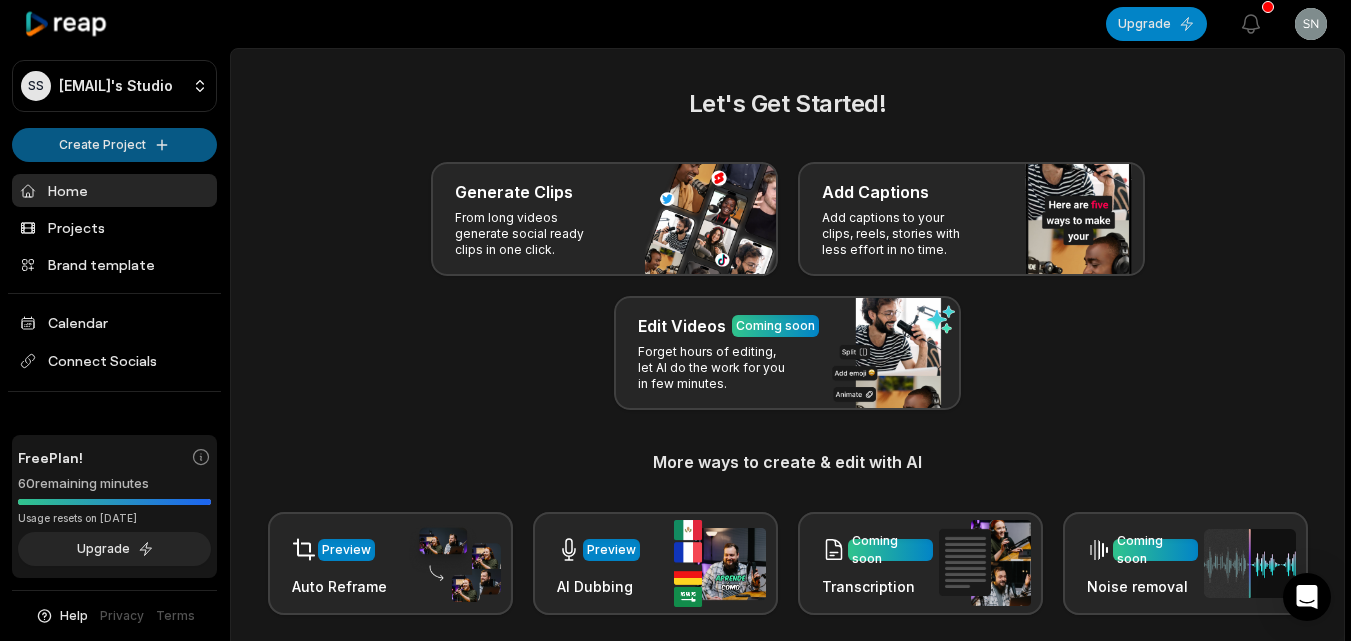click on "SS Snbhjhln@telegmail.com's Studio Create Project Home Projects Brand template Calendar Connect Socials Free  Plan! 60  remaining minutes *Usage resets on August 31, 2025 Upgrade Help Privacy Terms Open sidebar Upgrade View notifications Open user menu   Let's Get Started! Generate Clips From long videos generate social ready clips in one click. Add Captions Add captions to your clips, reels, stories with less effort in no time. Edit Videos Coming soon Forget hours of editing, let AI do the work for you in few minutes. More ways to create & edit with AI Preview Auto Reframe Preview AI Dubbing Coming soon Transcription Coming soon Noise removal Recent Projects View all Made with   in San Francisco" at bounding box center (675, 320) 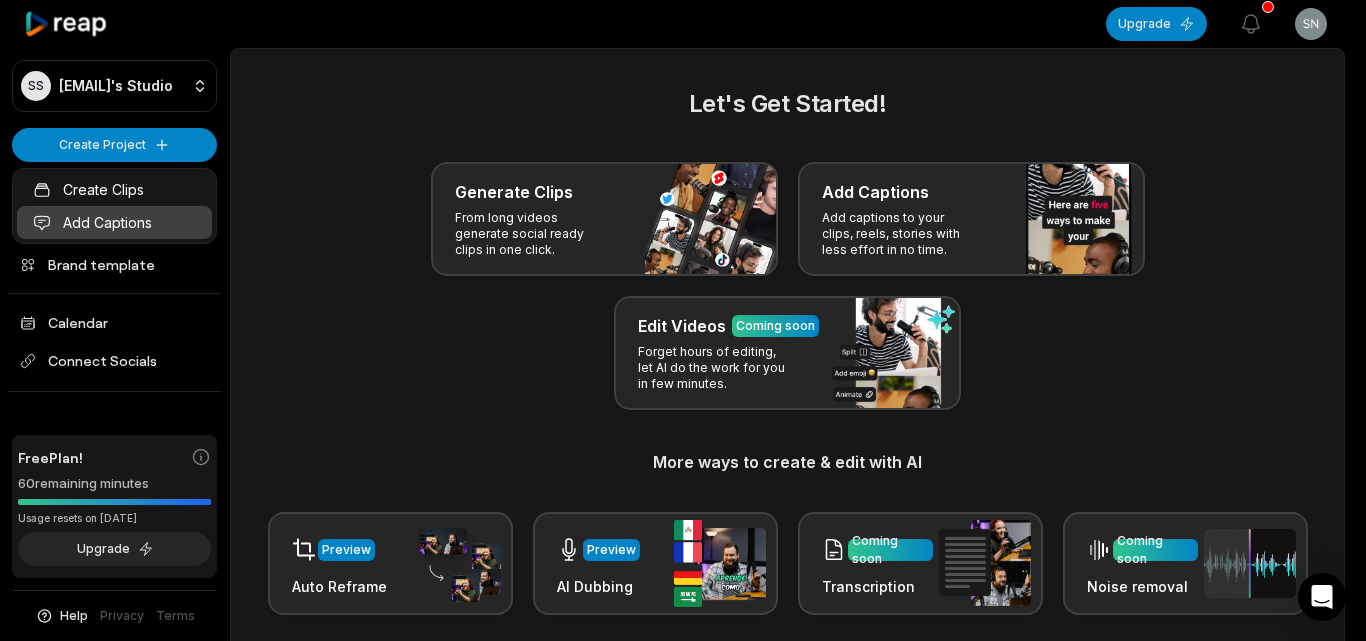 click on "Add Captions" at bounding box center (114, 222) 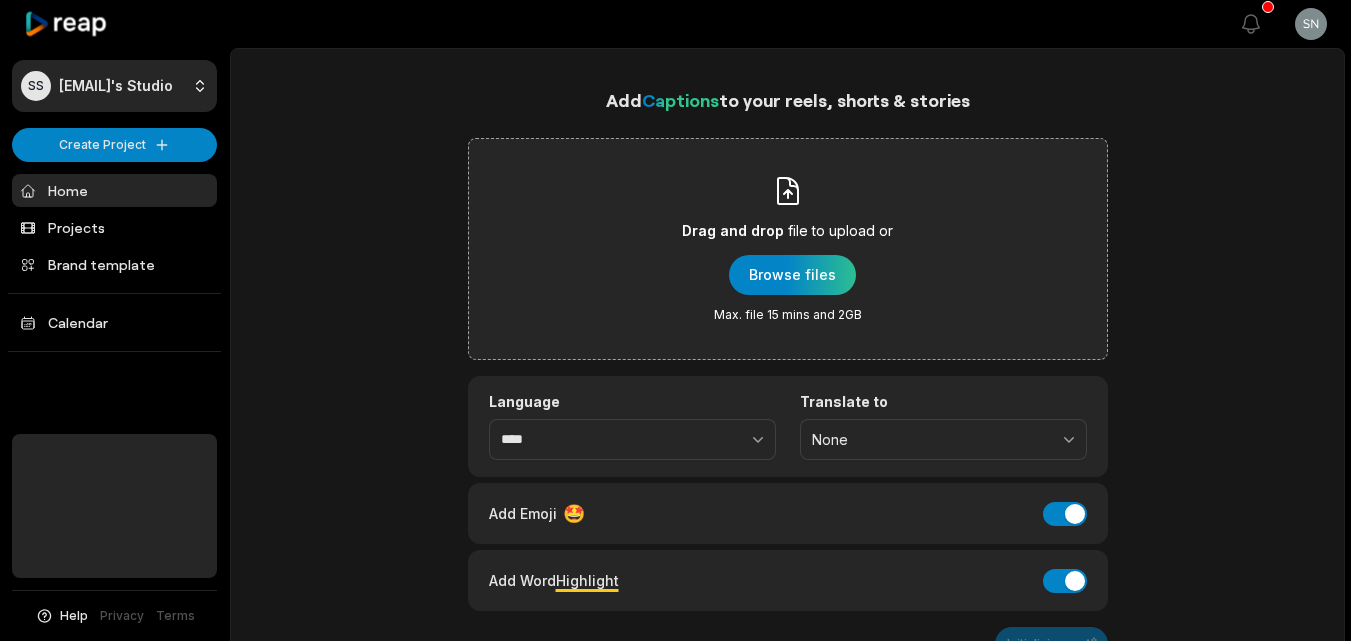 scroll, scrollTop: 0, scrollLeft: 0, axis: both 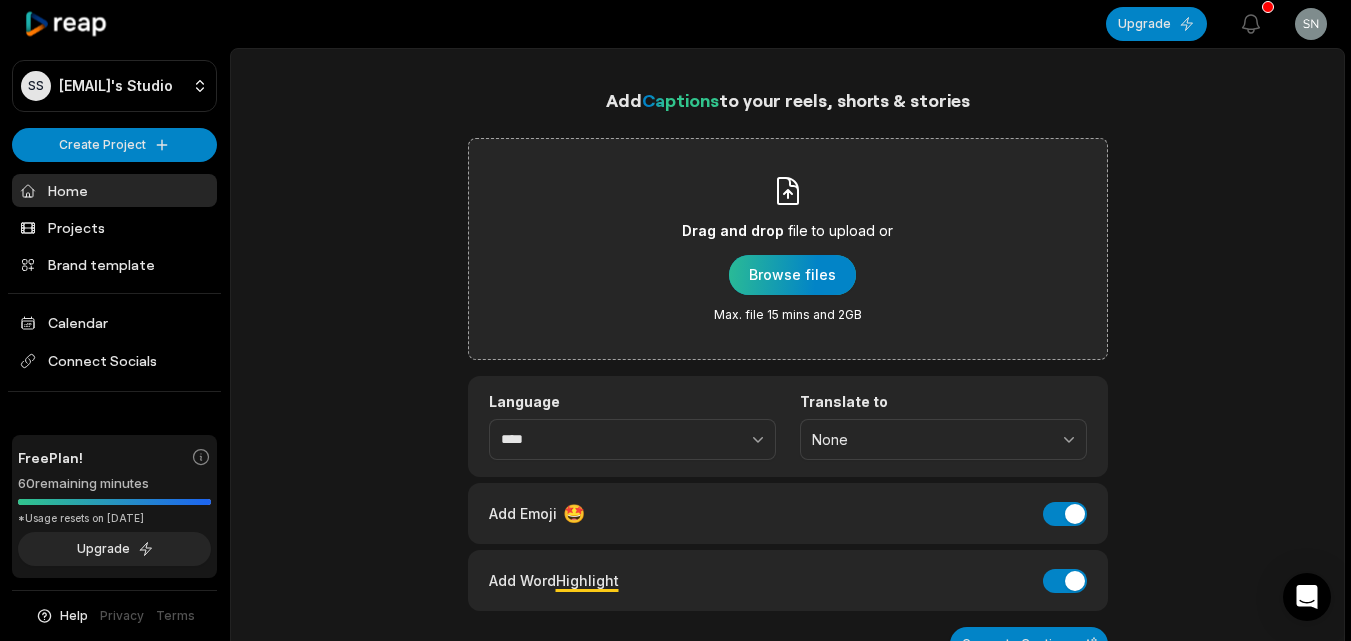 click at bounding box center [792, 275] 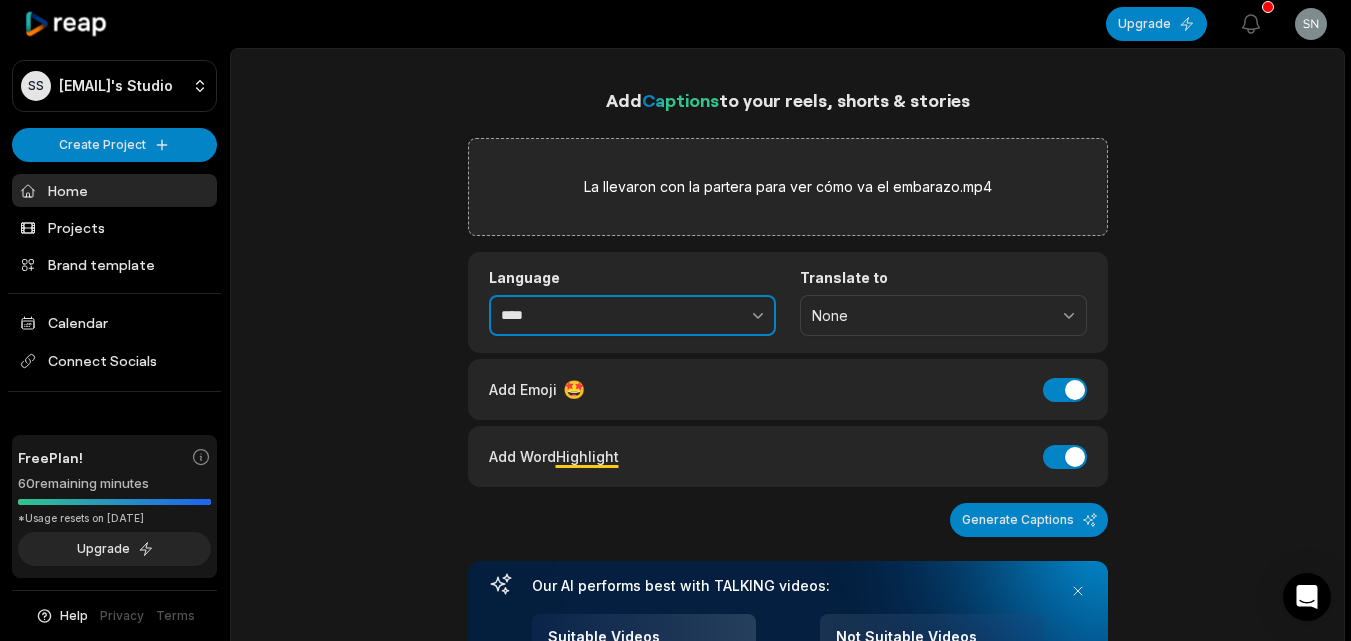 click at bounding box center [714, 316] 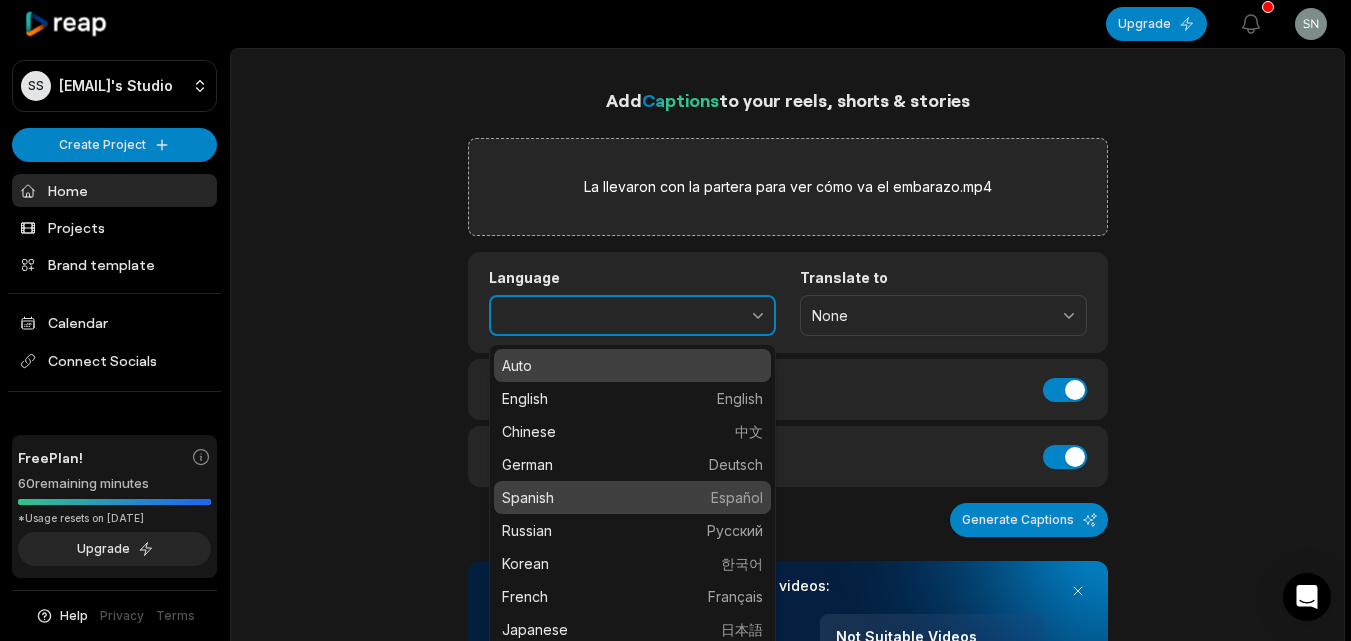 type on "*******" 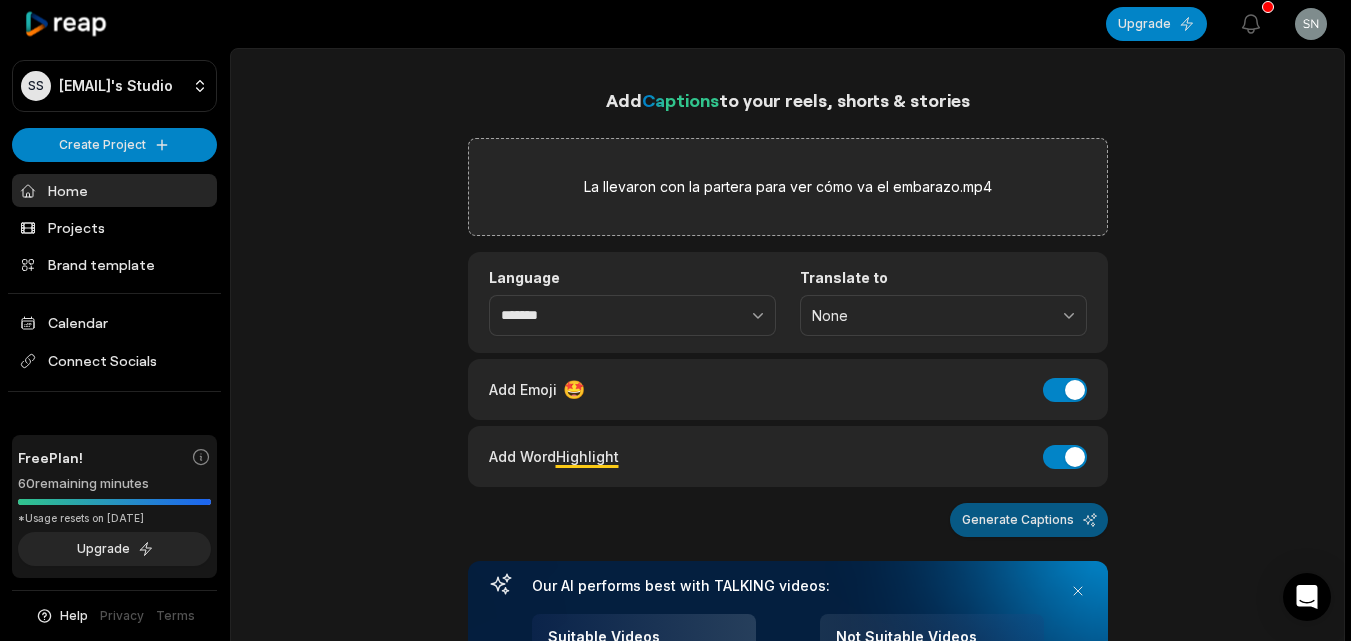 click on "Generate Captions" at bounding box center (1029, 520) 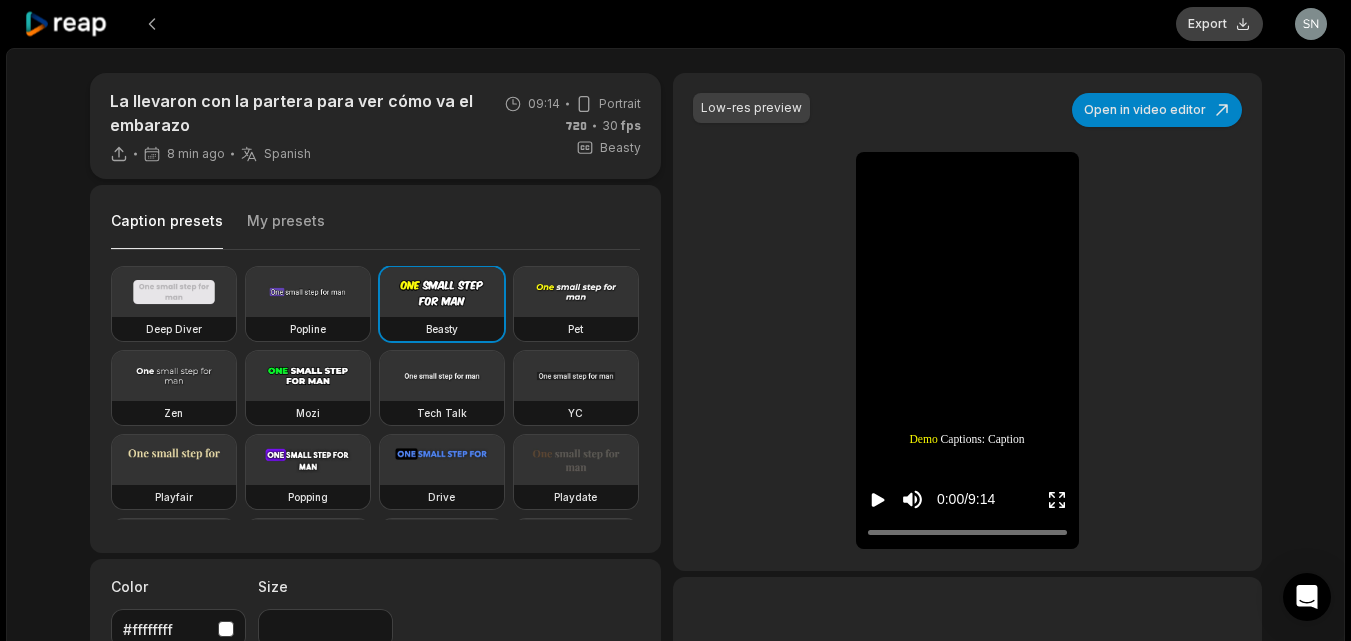 click on "Export" at bounding box center (1219, 24) 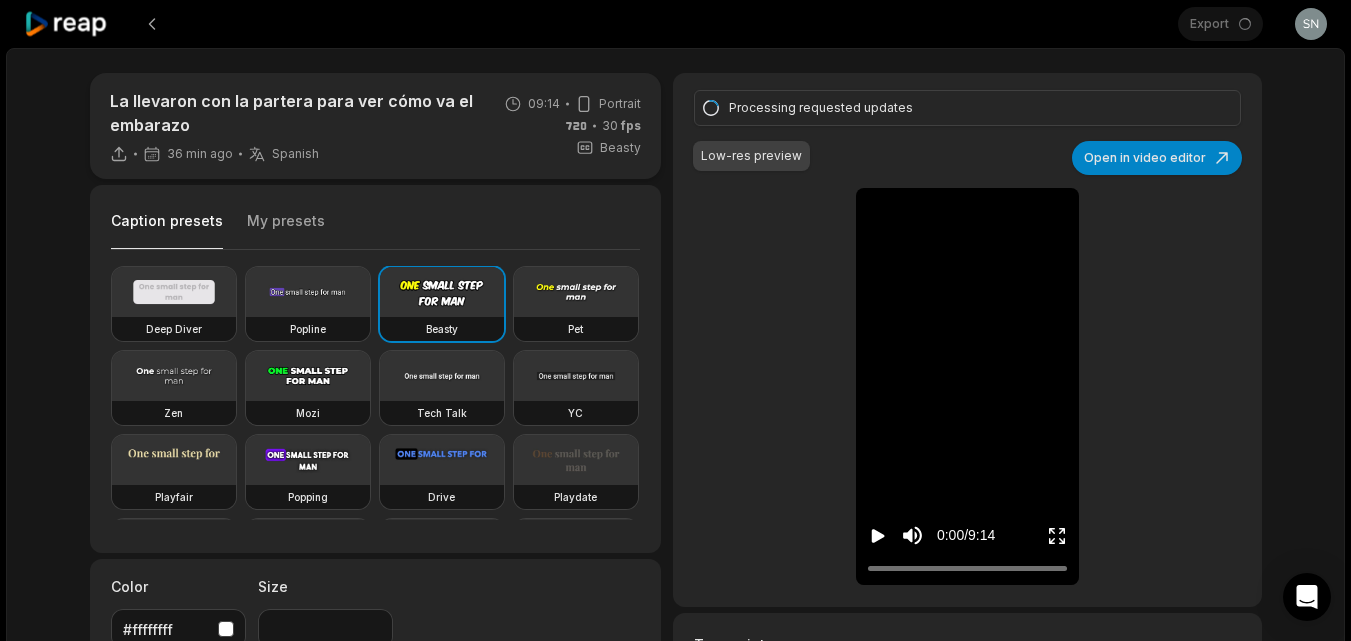 click 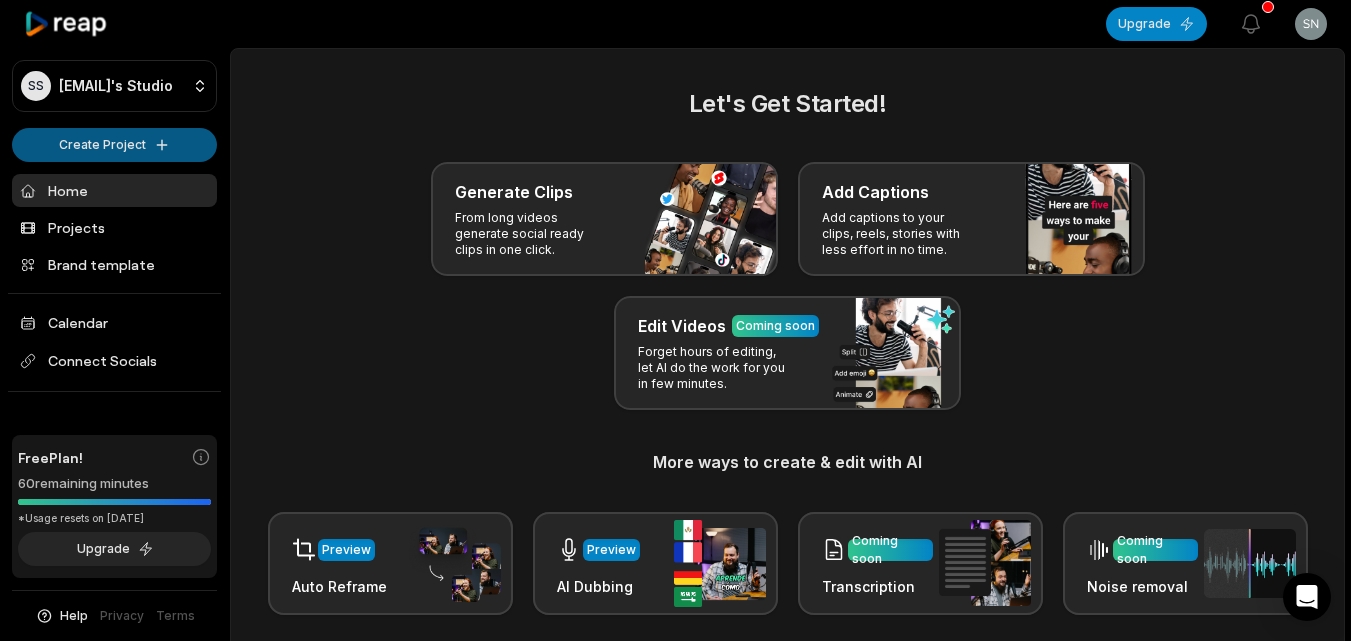 click on "SS Snbhjhln@telegmail.com's Studio Create Project Home Projects Brand template Calendar Connect Socials Free  Plan! 60  remaining minutes *Usage resets on August 31, 2025 Upgrade Help Privacy Terms Open sidebar Upgrade View notifications Open user menu   Let's Get Started! Generate Clips From long videos generate social ready clips in one click. Add Captions Add captions to your clips, reels, stories with less effort in no time. Edit Videos Coming soon Forget hours of editing, let AI do the work for you in few minutes. More ways to create & edit with AI Preview Auto Reframe Preview AI Dubbing Coming soon Transcription Coming soon Noise removal Recent Projects View all Caption 09:14 La llevaron con la partera para ver cómo va el embarazo Open options 36 minutes ago Made with   in San Francisco" at bounding box center [675, 320] 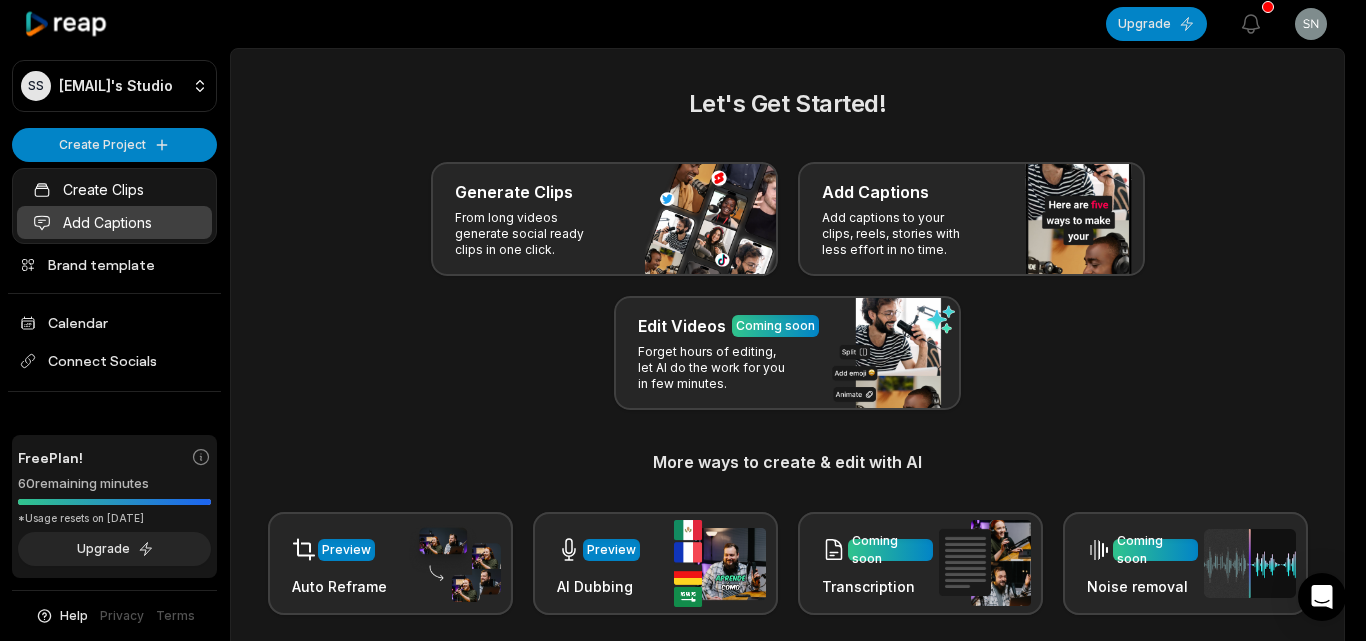 click on "Add Captions" at bounding box center (114, 222) 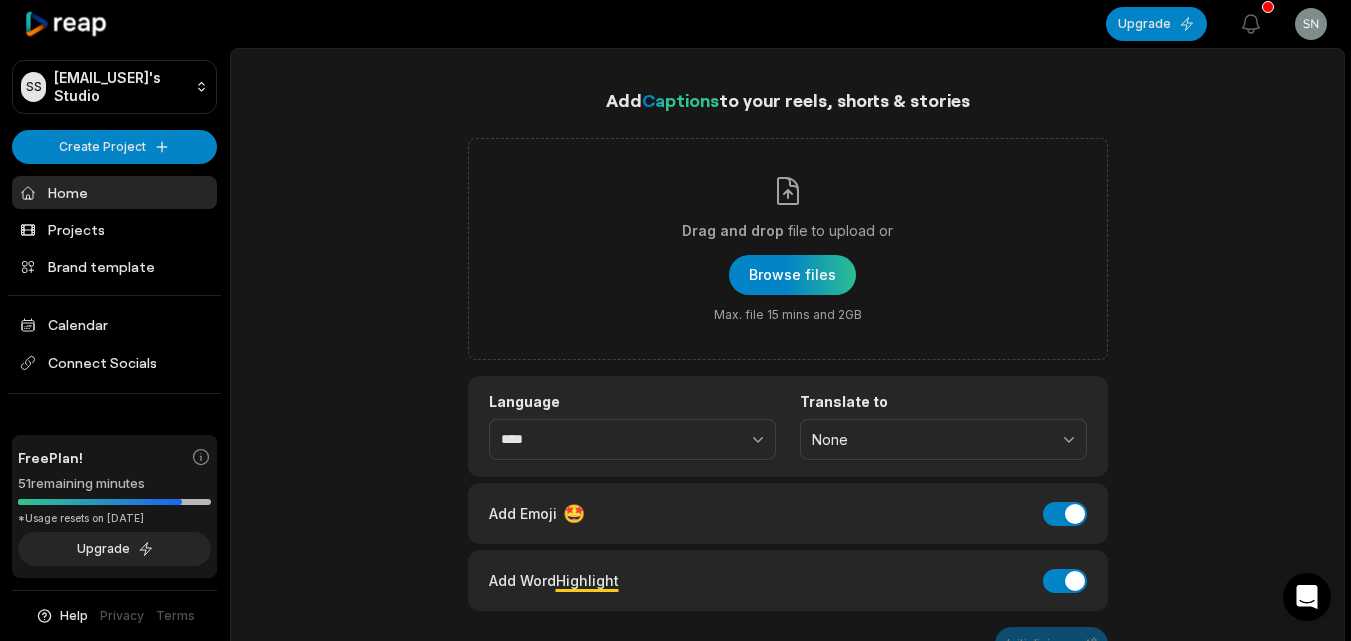 scroll, scrollTop: 0, scrollLeft: 0, axis: both 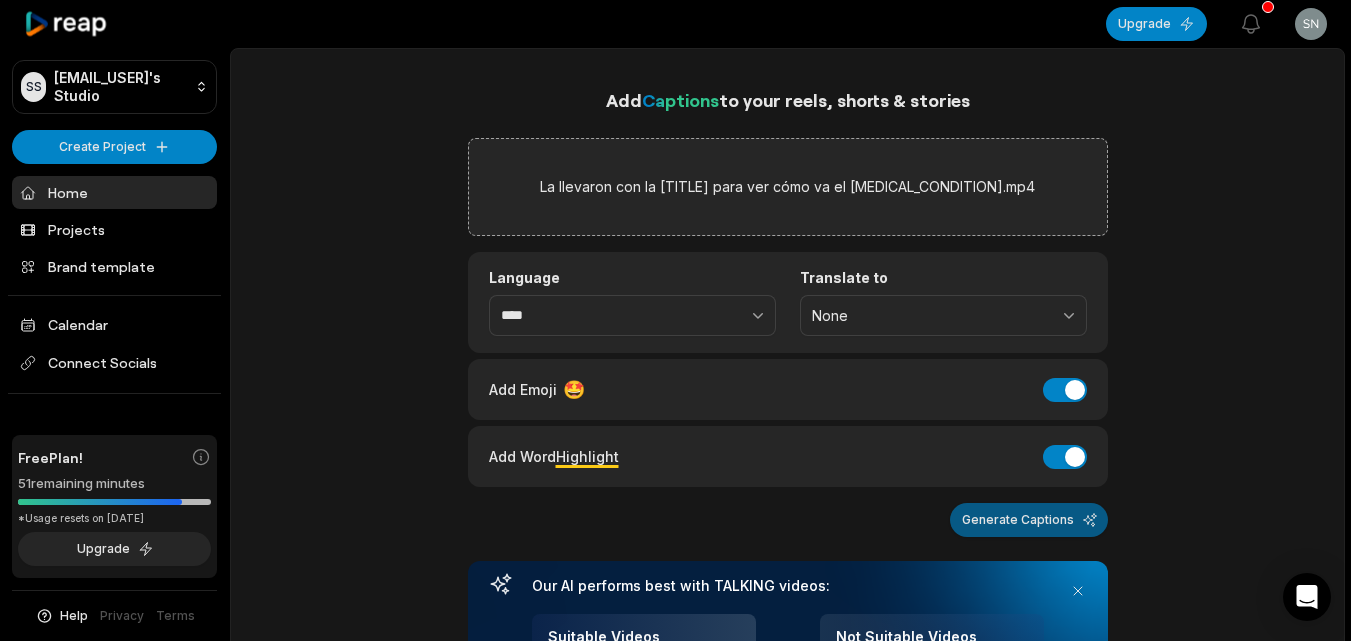 click on "Generate Captions" at bounding box center (1029, 520) 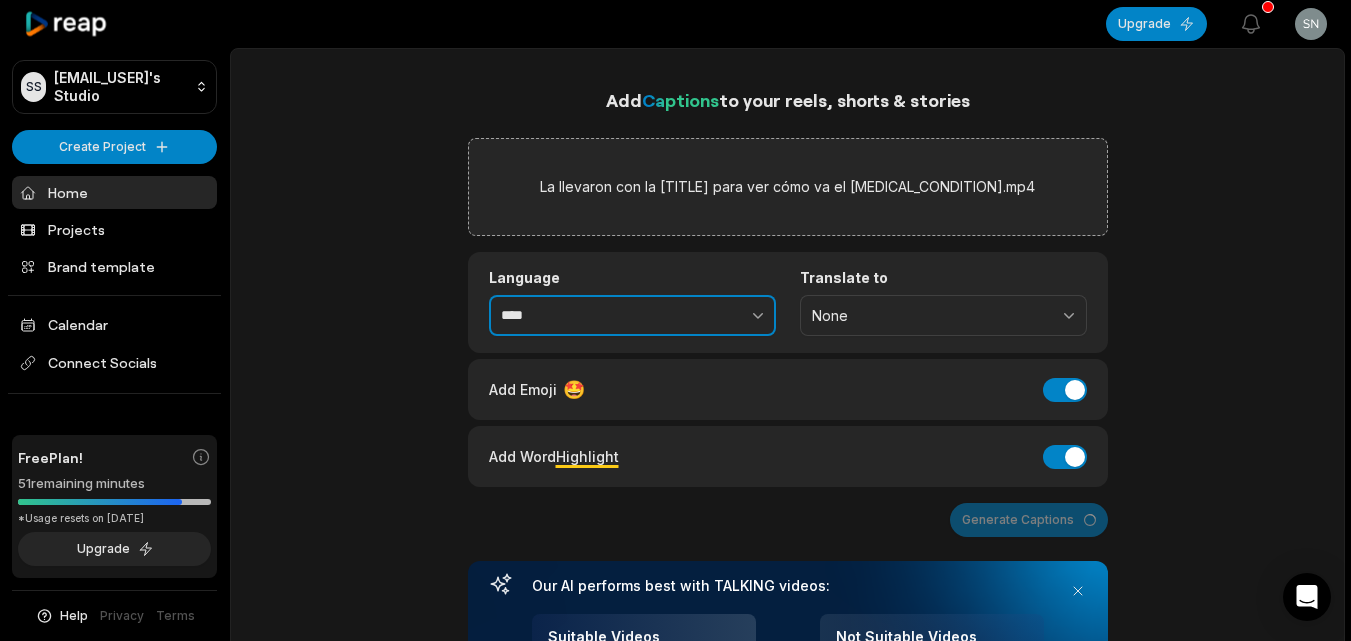 click at bounding box center [714, 316] 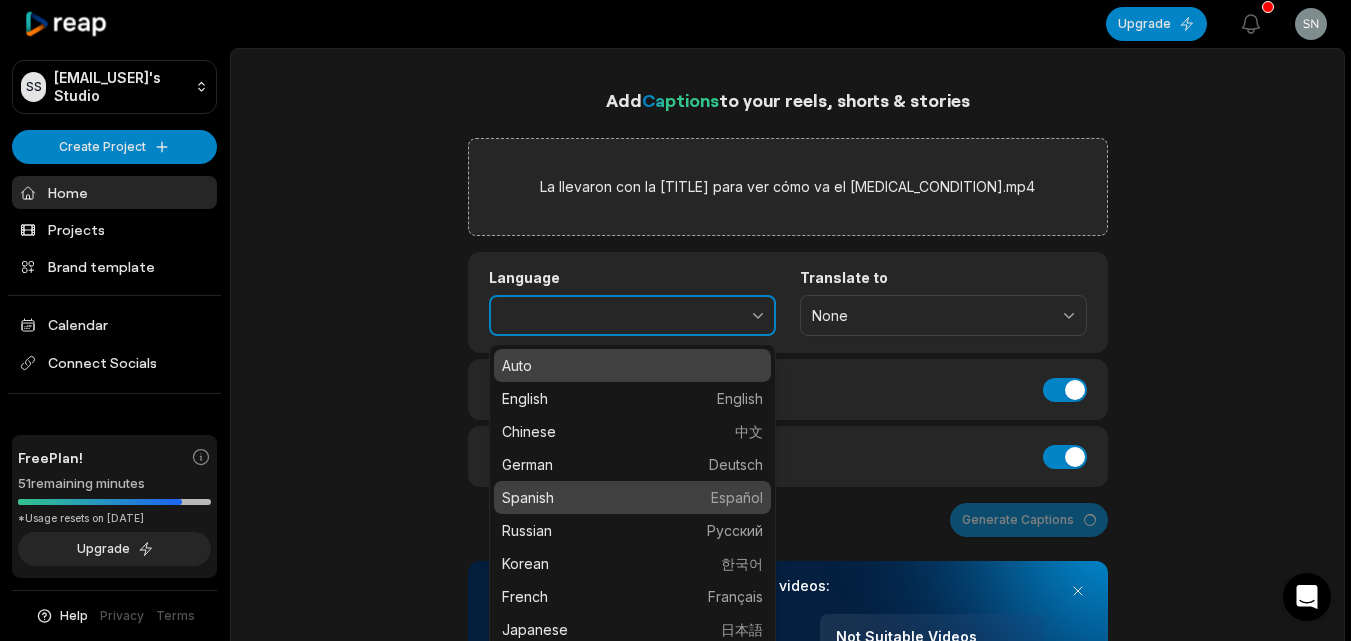 type on "*******" 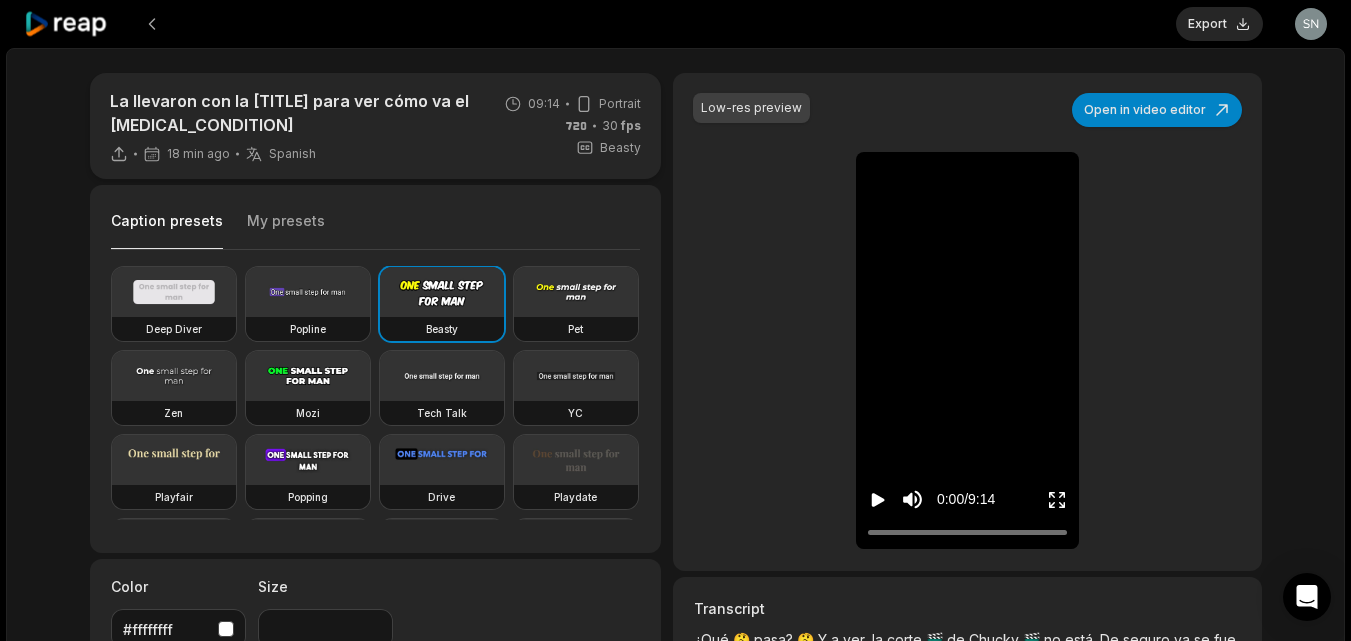 drag, startPoint x: 1192, startPoint y: 26, endPoint x: 1059, endPoint y: 48, distance: 134.80727 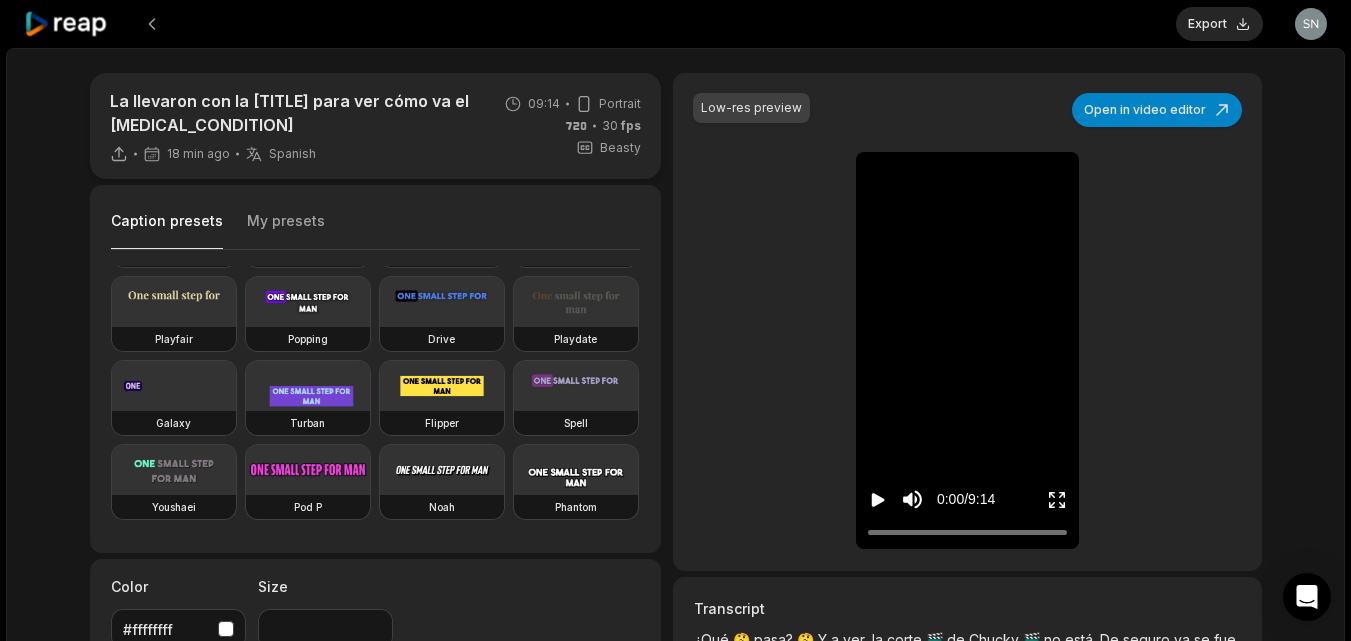 scroll, scrollTop: 326, scrollLeft: 0, axis: vertical 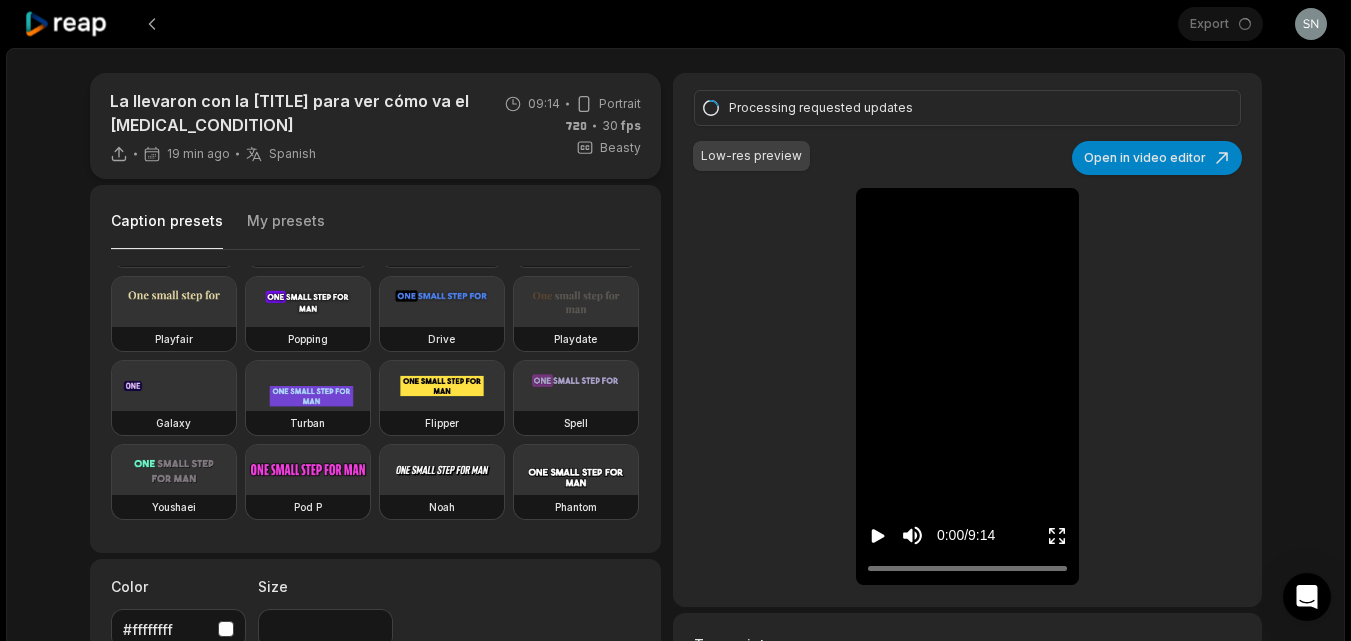 drag, startPoint x: 78, startPoint y: 9, endPoint x: 164, endPoint y: 91, distance: 118.82761 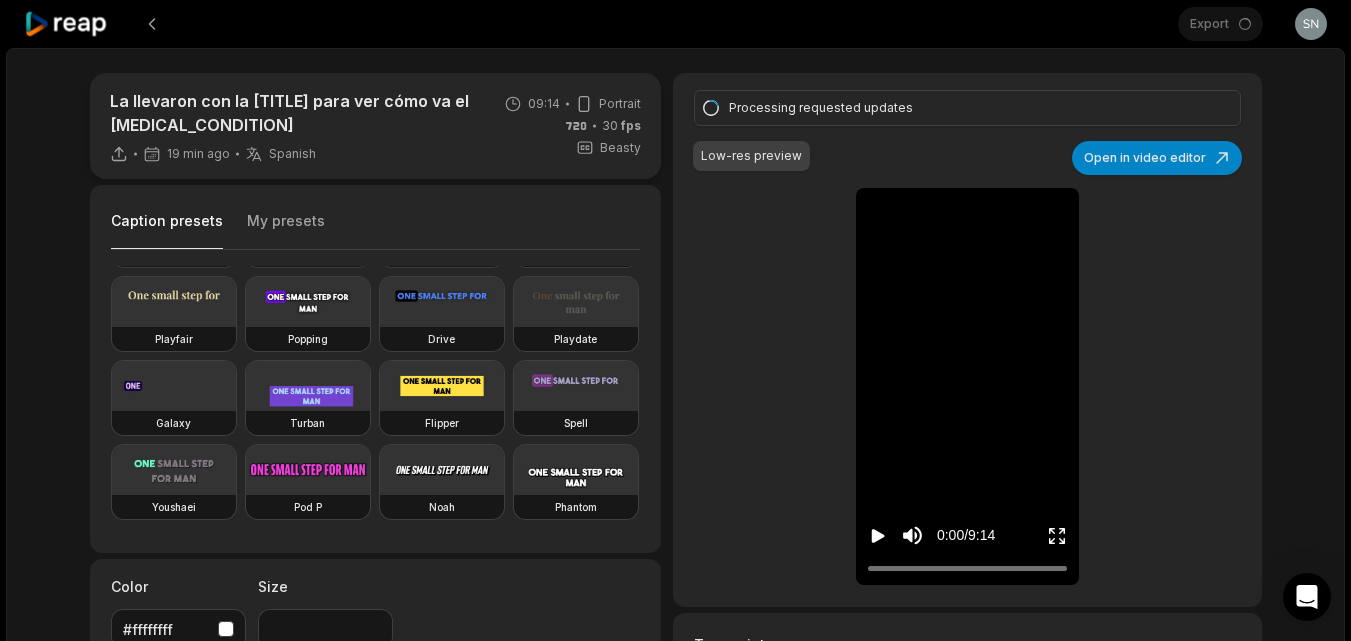 click 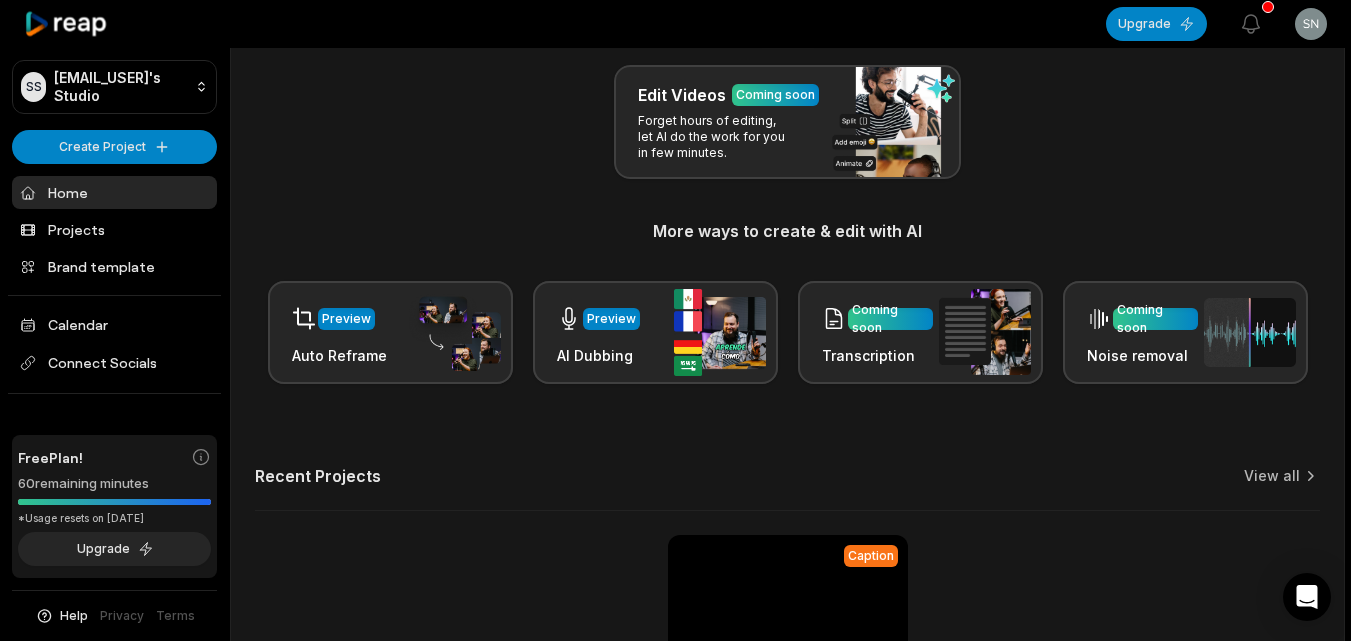 scroll, scrollTop: 491, scrollLeft: 0, axis: vertical 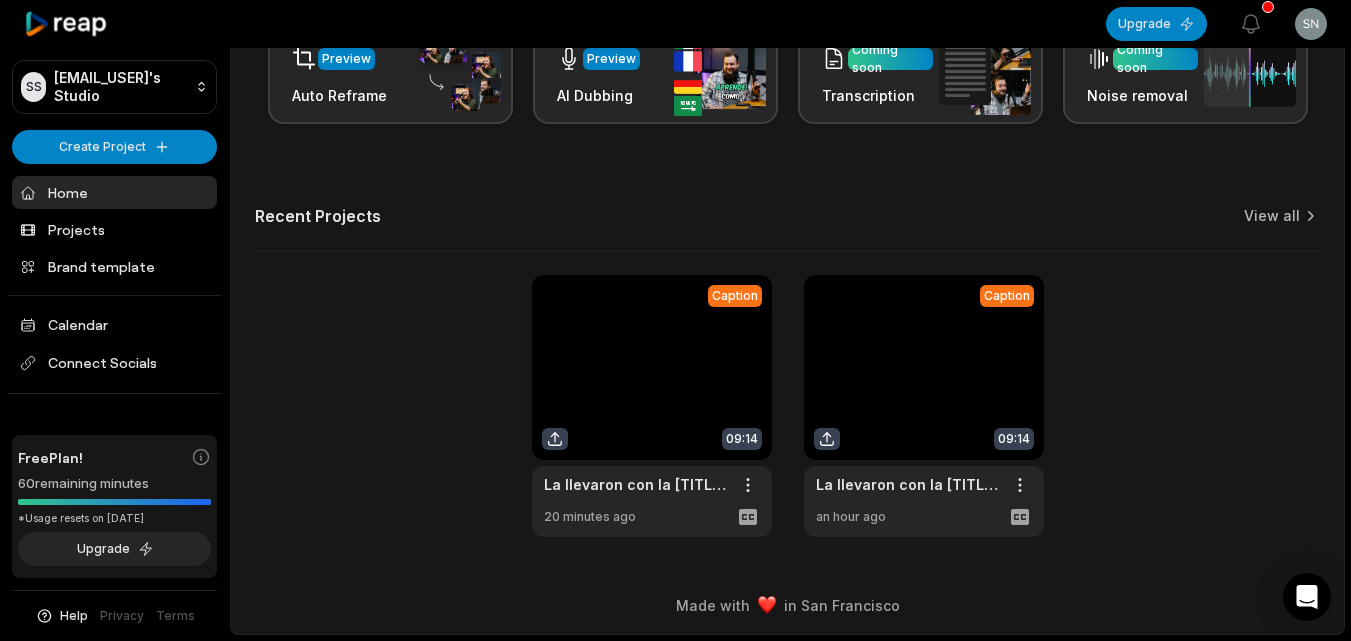 click at bounding box center (924, 406) 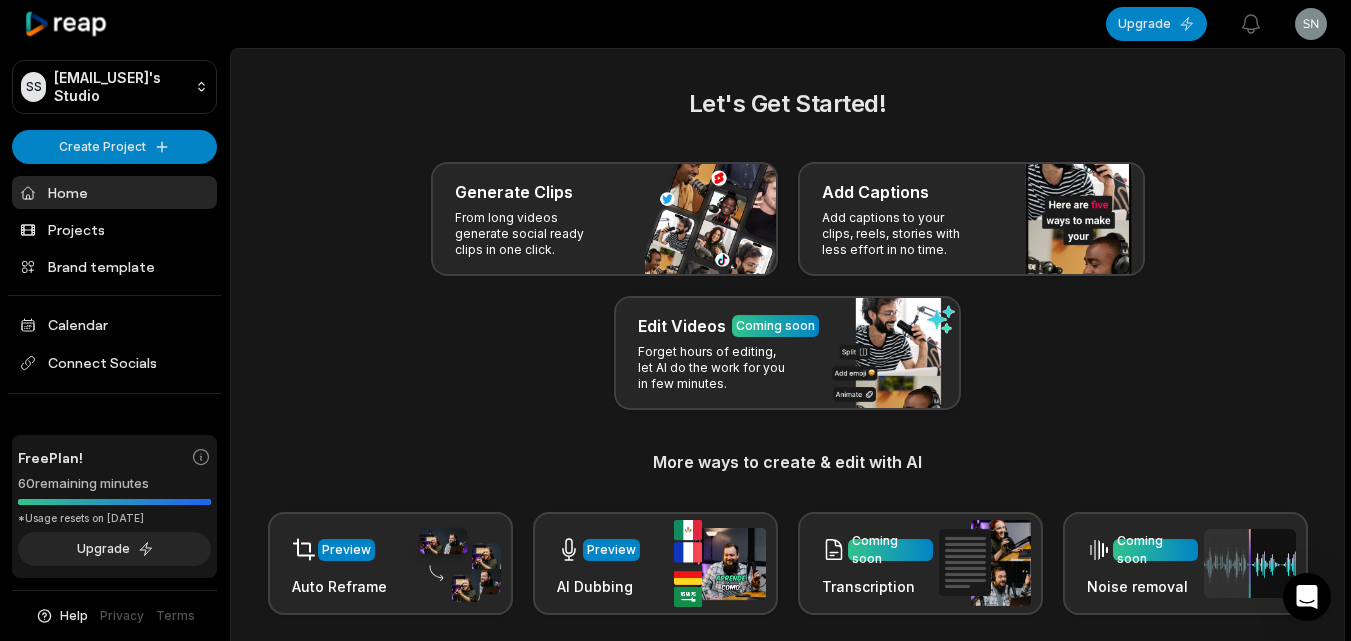 scroll, scrollTop: 491, scrollLeft: 0, axis: vertical 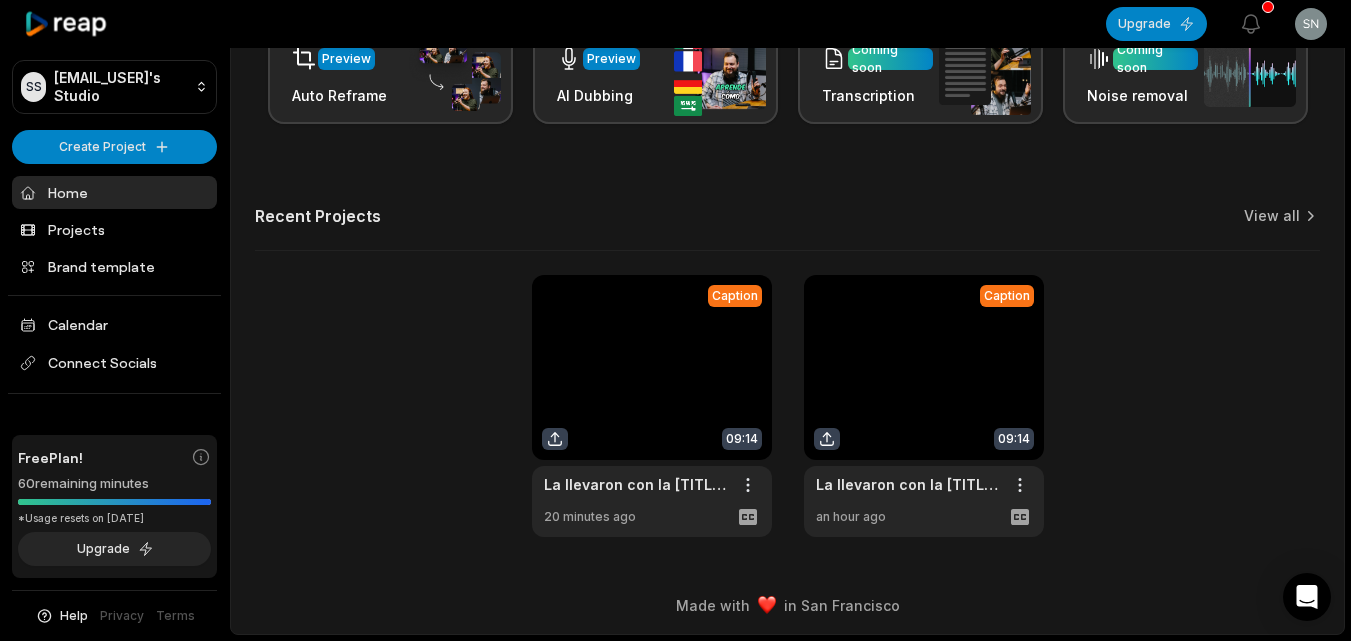 click at bounding box center (652, 406) 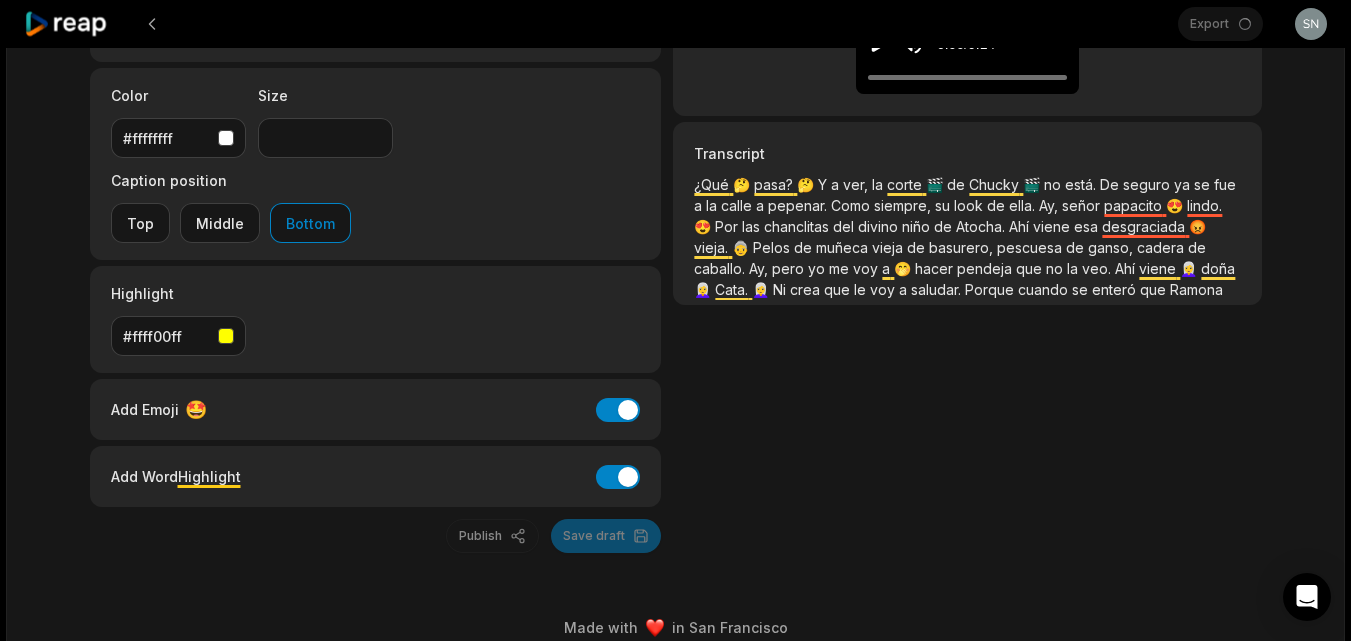 scroll, scrollTop: 0, scrollLeft: 0, axis: both 